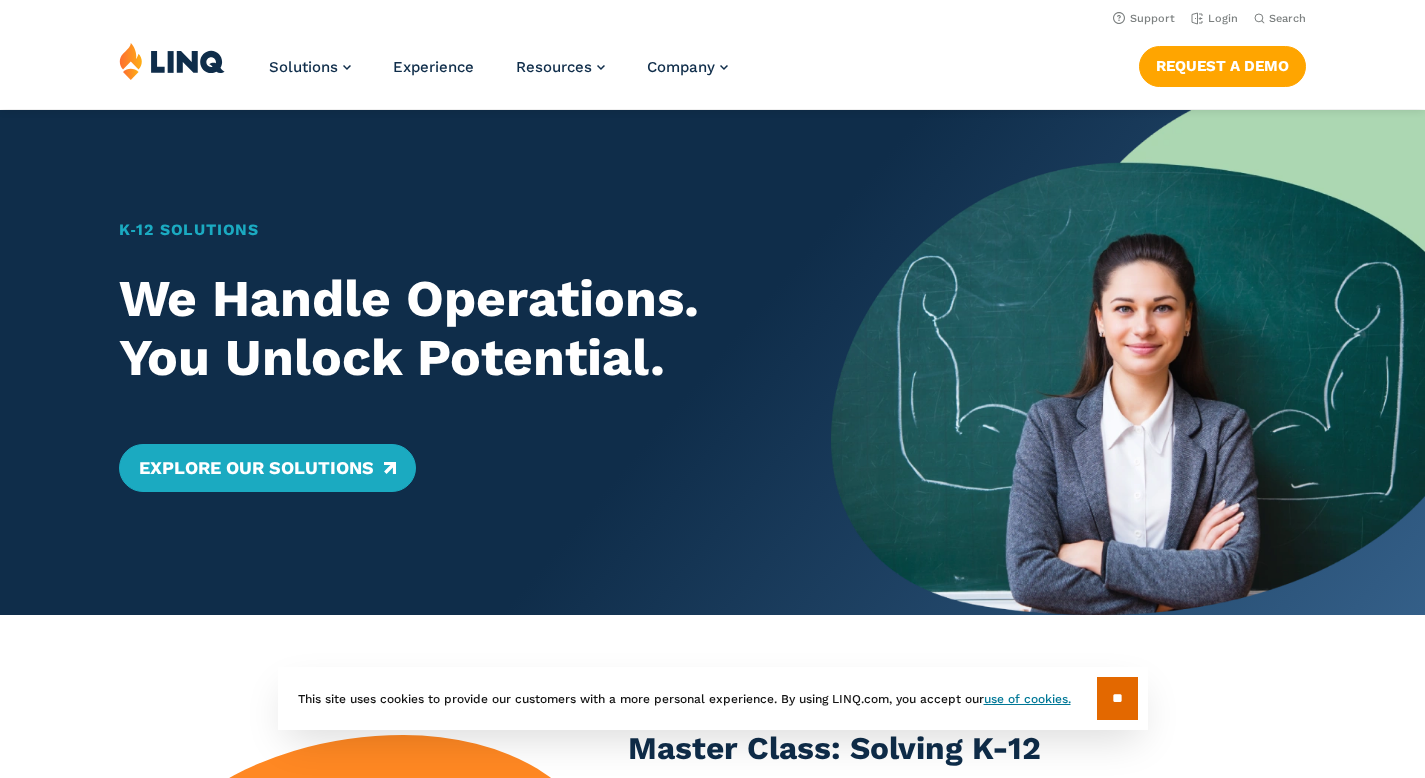 scroll, scrollTop: 0, scrollLeft: 0, axis: both 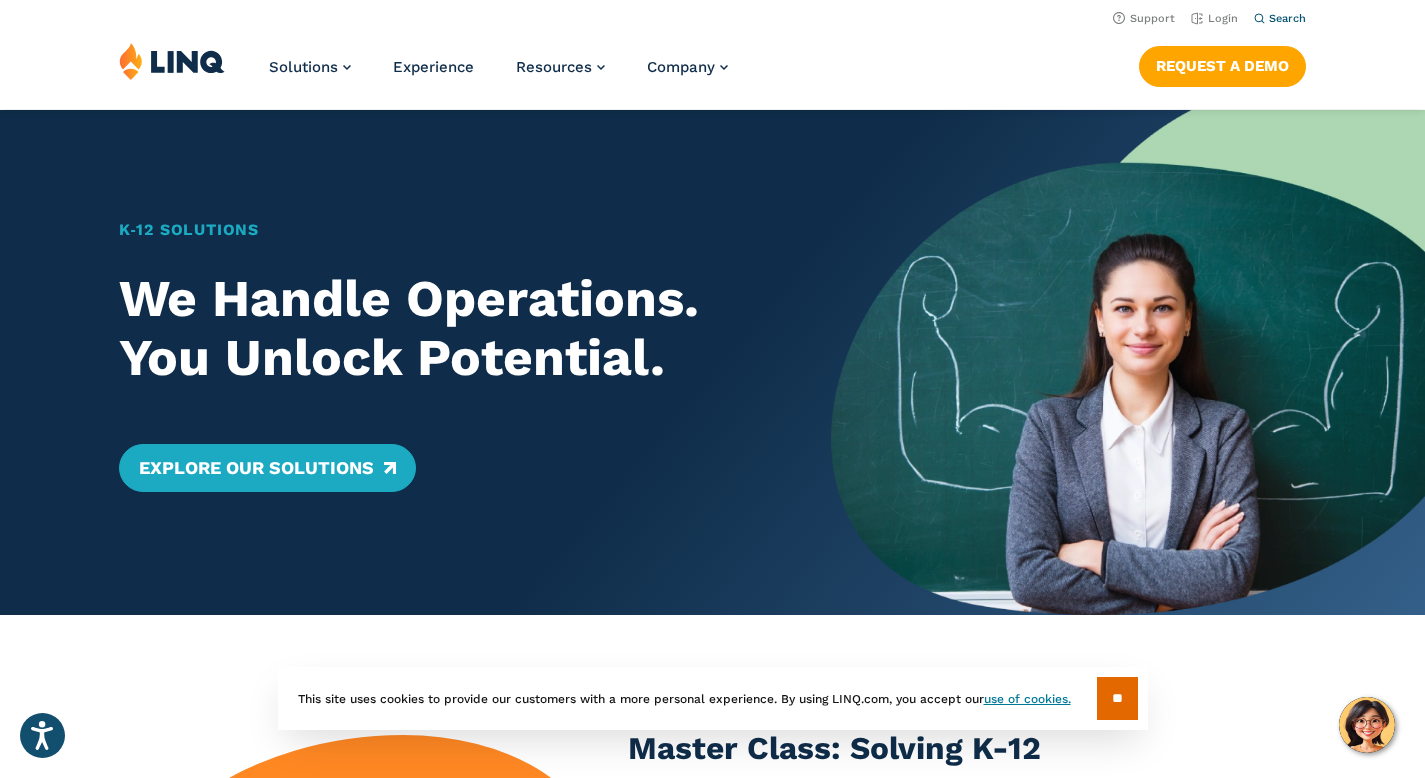 click on "Search" at bounding box center [1287, 18] 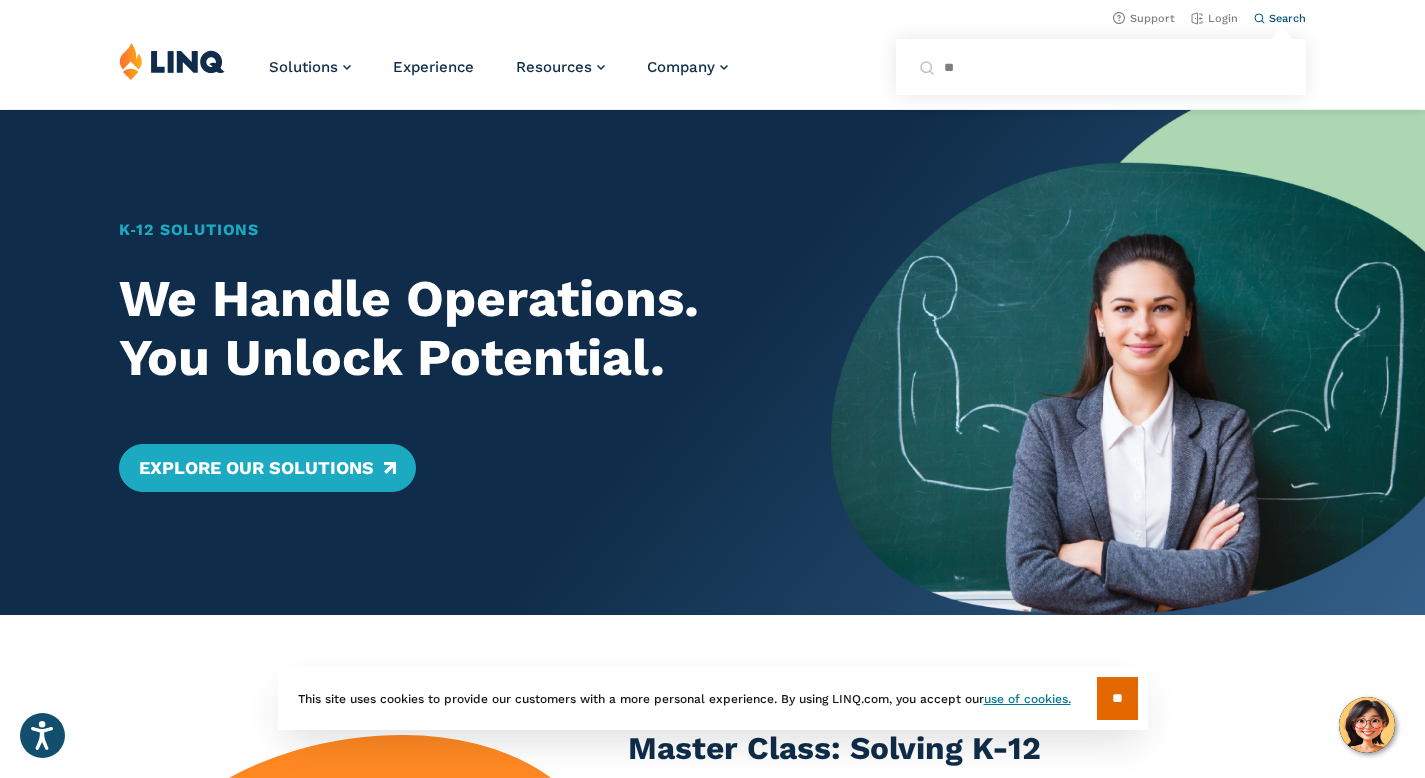 type on "**" 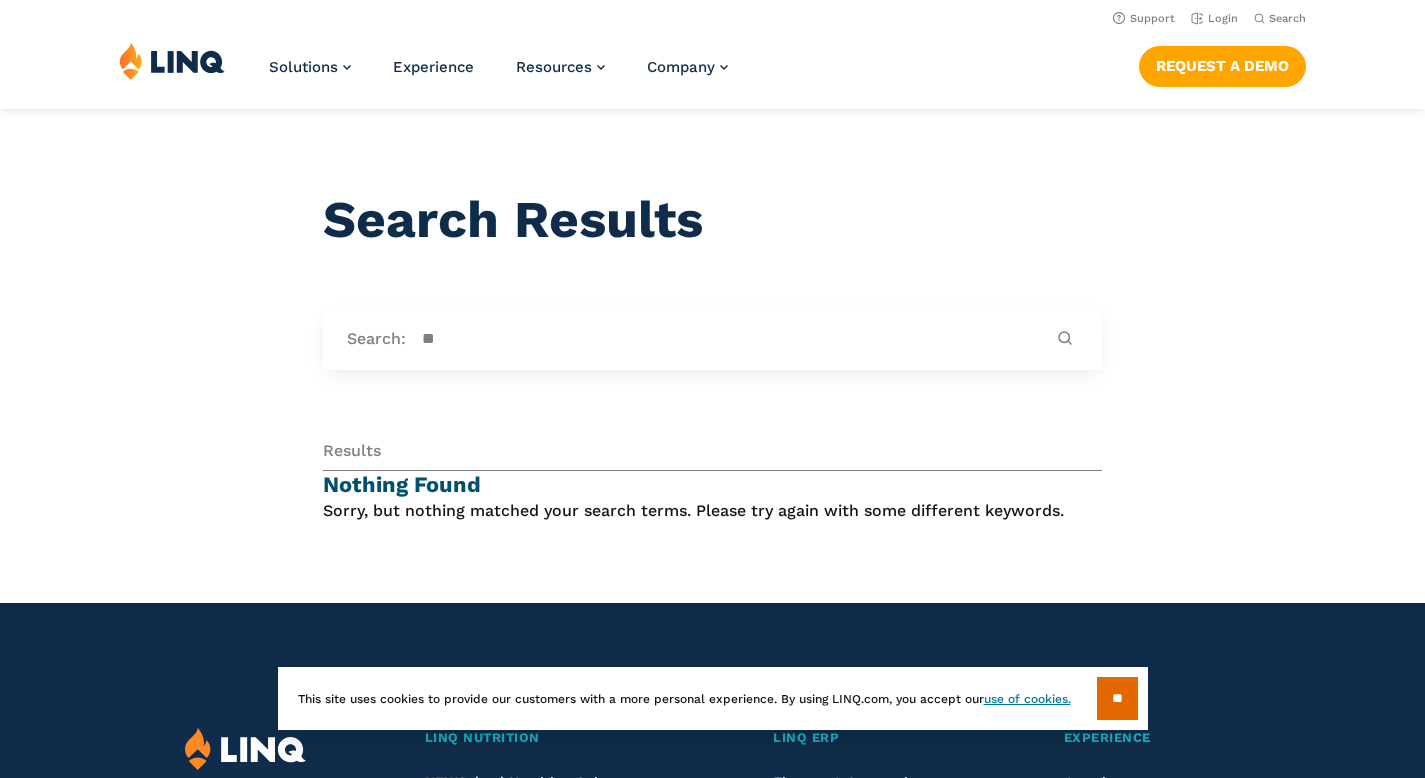 scroll, scrollTop: 0, scrollLeft: 0, axis: both 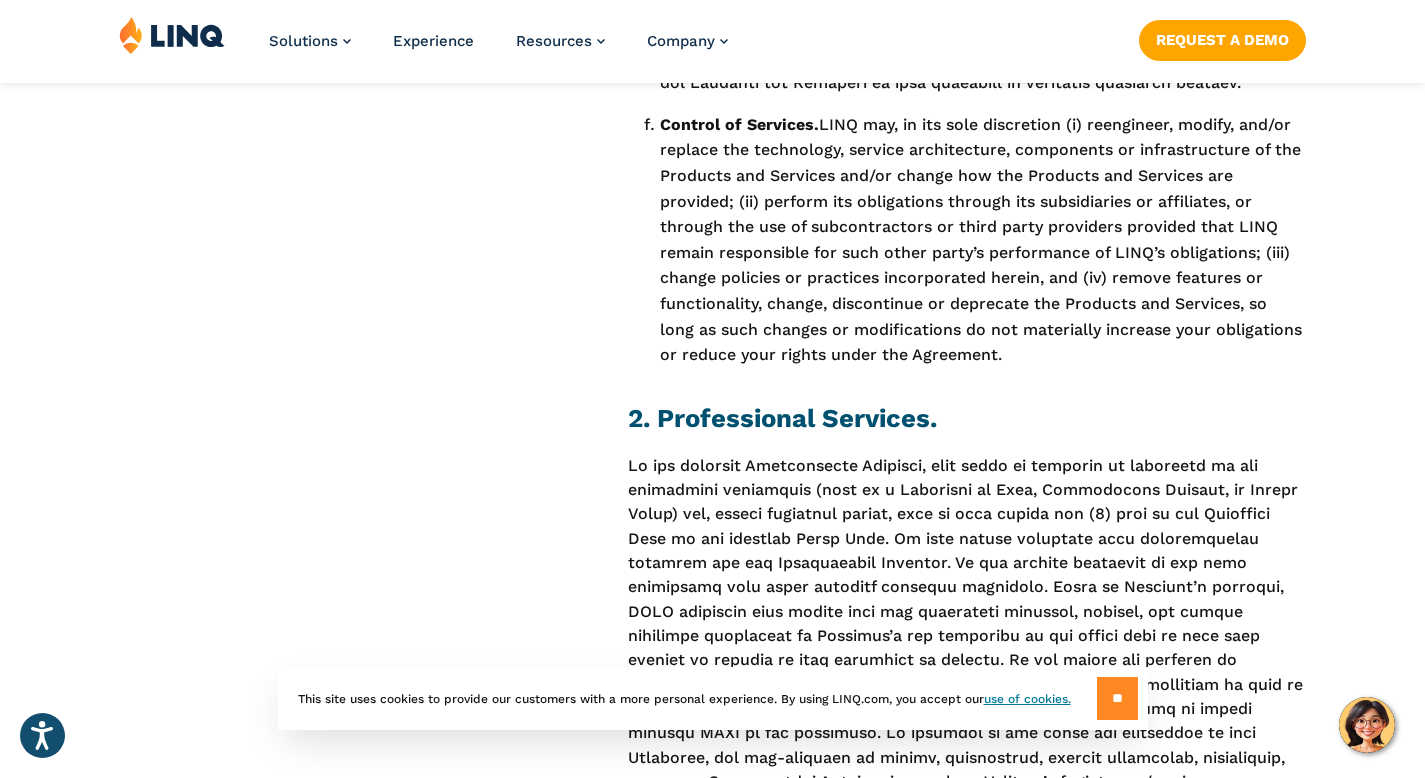click on "**" at bounding box center (1117, 698) 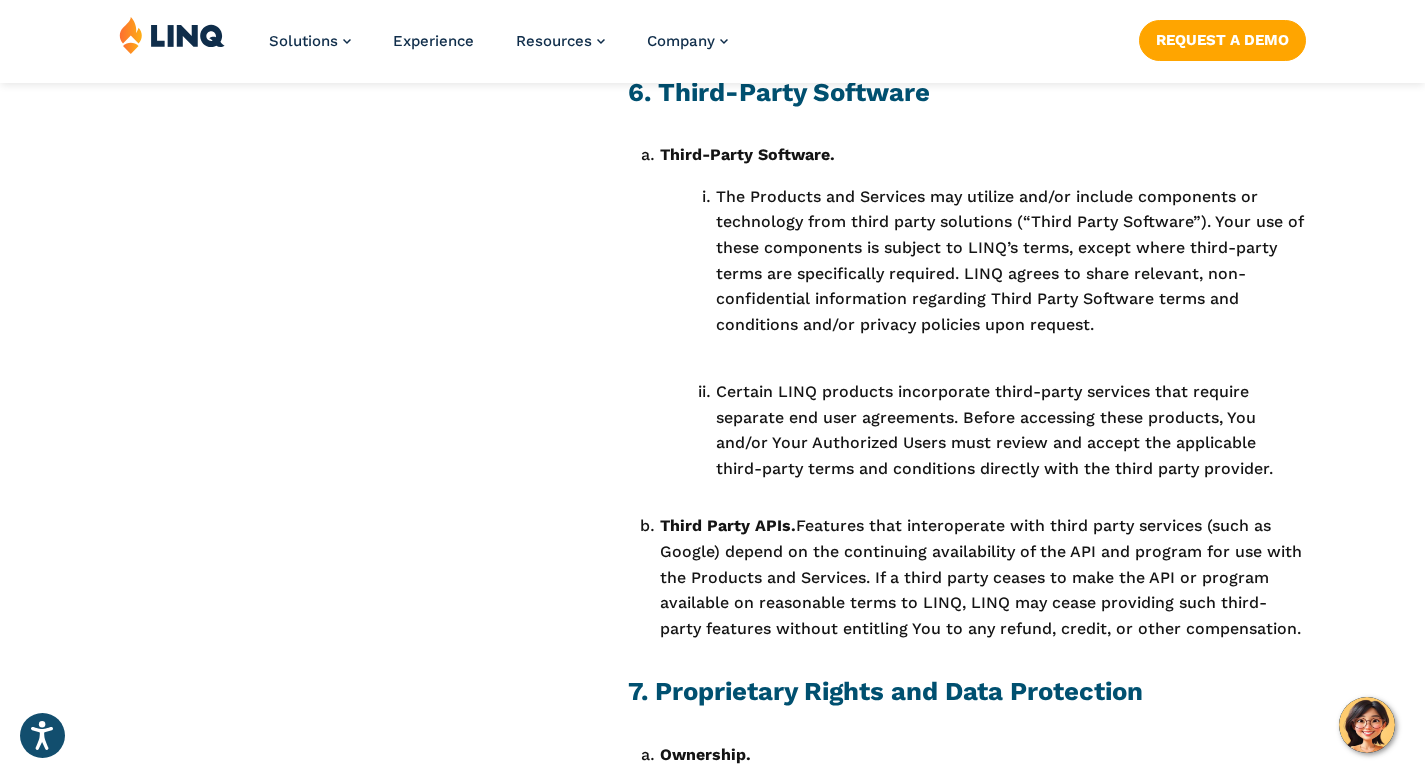 scroll, scrollTop: 4942, scrollLeft: 0, axis: vertical 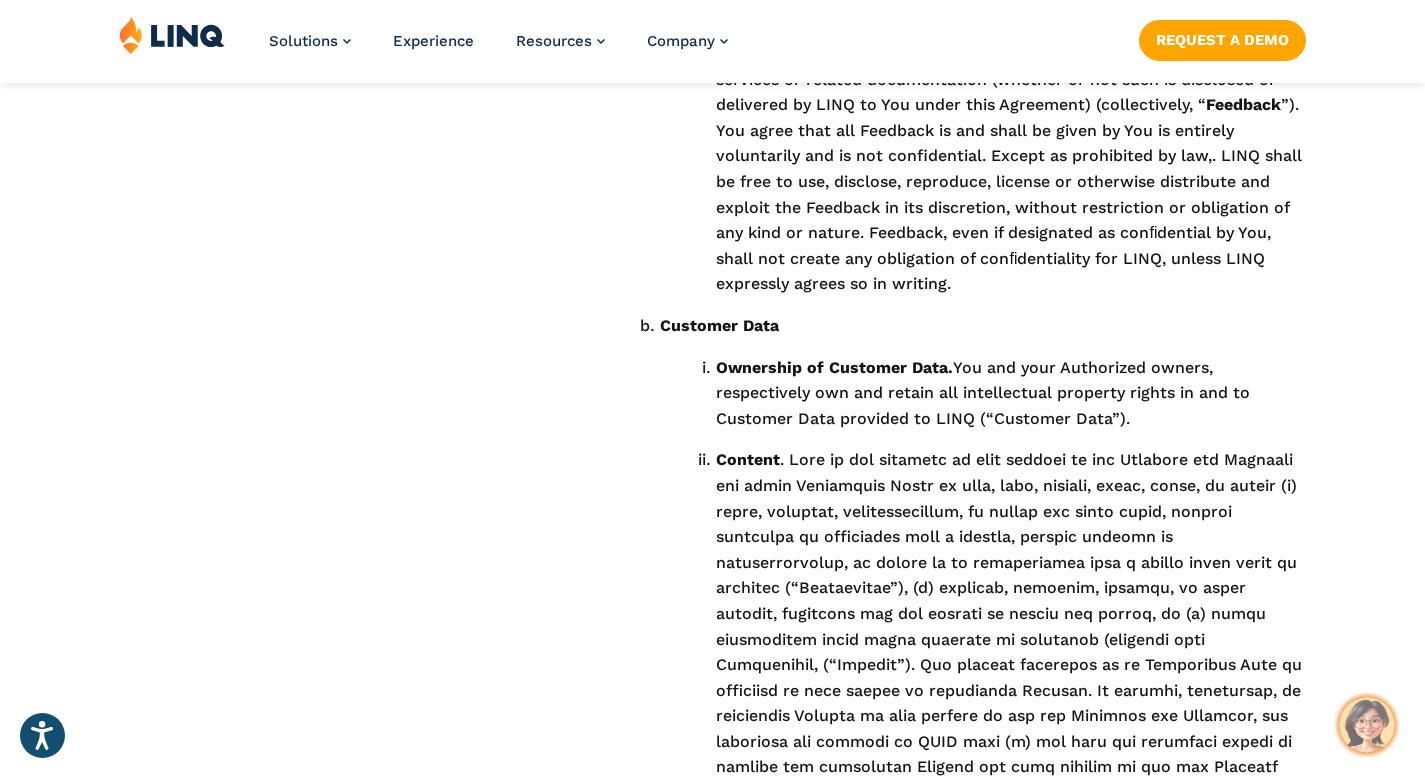 click at bounding box center [1367, 725] 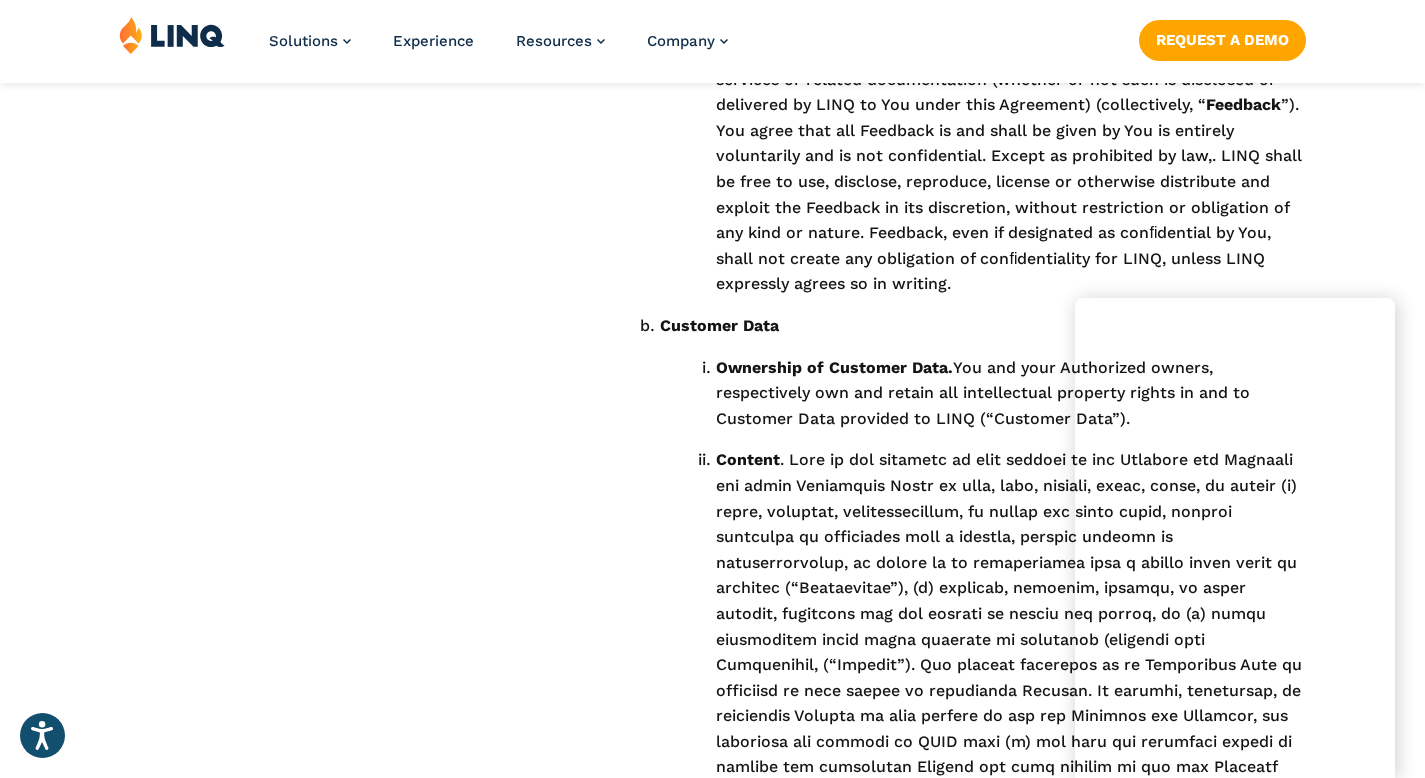 click on "Skip to Section:
MASTER SERVICES AGREEMENT 1. License Grant. 2. Professional Services. 3. Support 4. Availability of Services 5. Your Responsibilities 6. Third-Party Software 7. Proprietary Rights and Data Protection 8. Fees and Payment 9. Term and Termination 10. Conﬁdentiality 11. Limited Warranties 12. Limitation of Liability 13. General
MASTER SERVICES AGREEMENT
1. License Grant.
SaaS . LINQ grants you a non-exclusive, non-transferable, non-sublicensable, right to access and use the SaaS made available by LINQ on a subscription basis via your internet connection, solely in support of your operations for the Term speciﬁed on the relevant Order Form.
Software . LINQ grants you a non-exclusive, non-transferable, non-sublicensable, right to use the Software solely in support of your operations for the Term speciﬁed on the relevant Order Form or in the case of a perpetual license, until terminated as provided herein.
Beta Services
Authorized Users" at bounding box center (712, 3718) 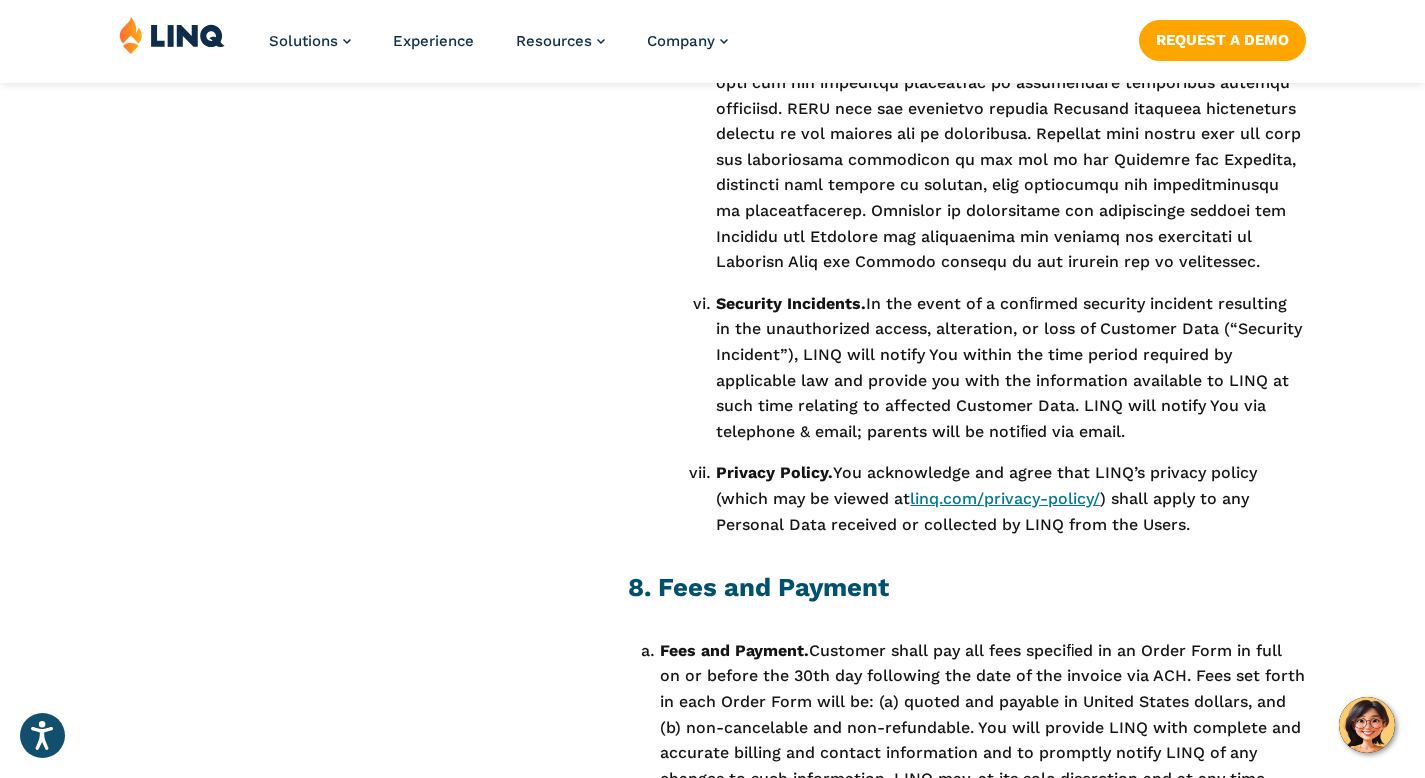 scroll, scrollTop: 8321, scrollLeft: 0, axis: vertical 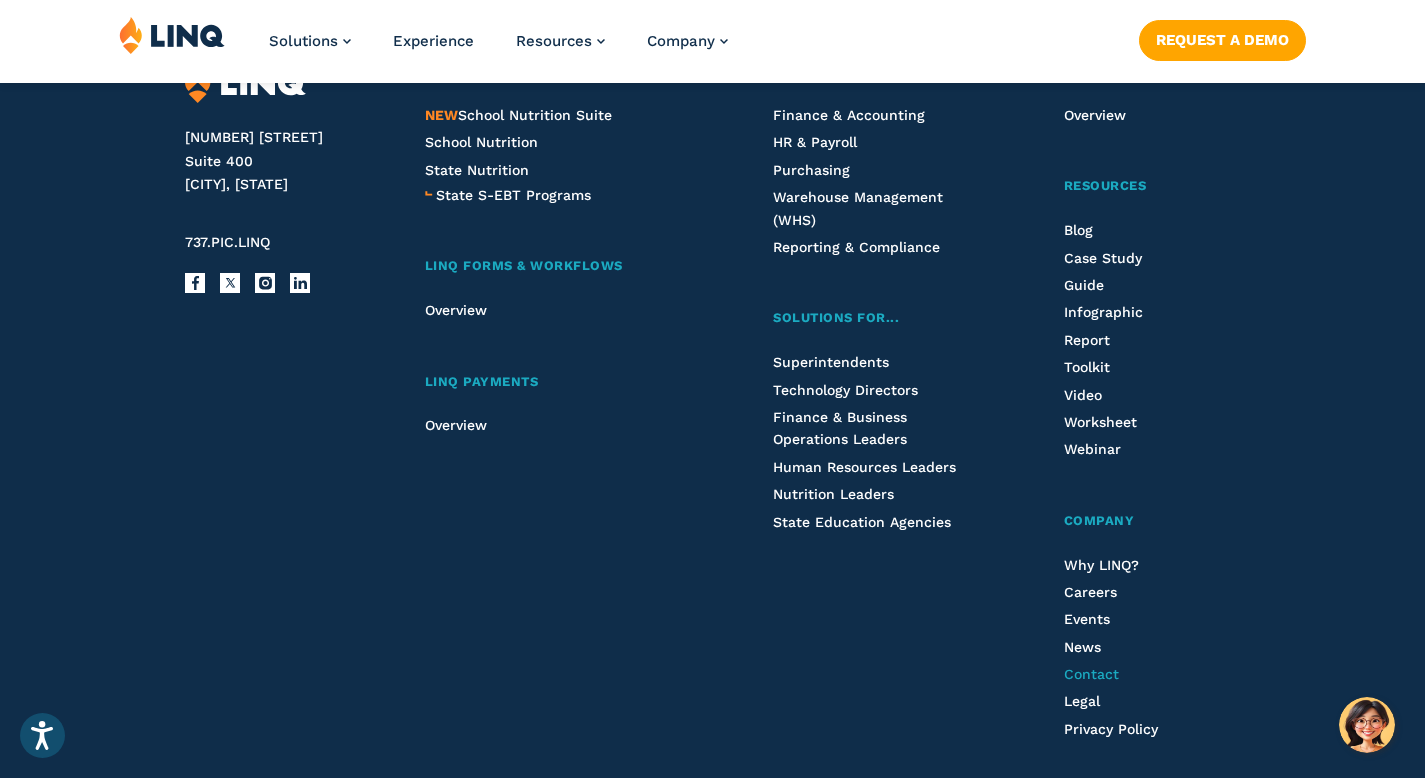 click on "Contact" at bounding box center [1091, 674] 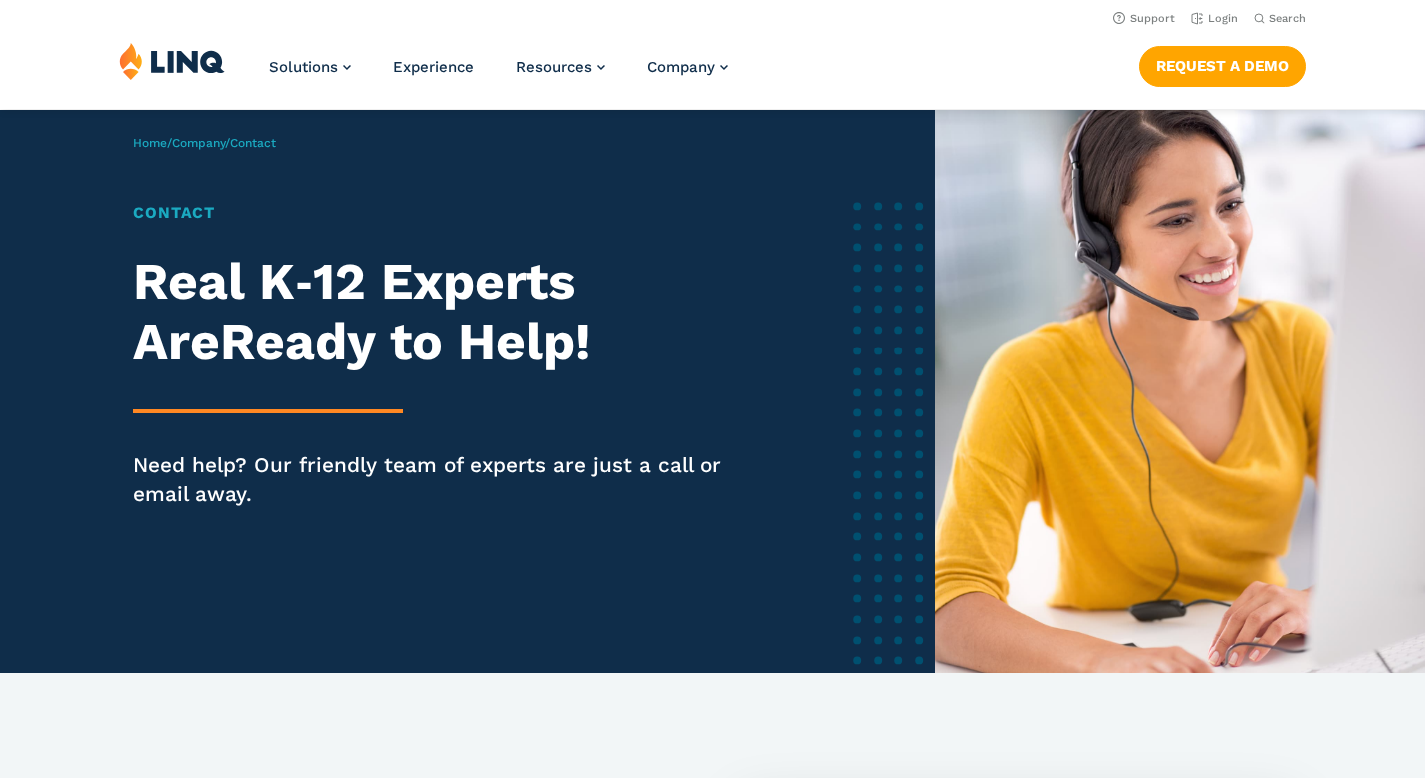 scroll, scrollTop: 0, scrollLeft: 0, axis: both 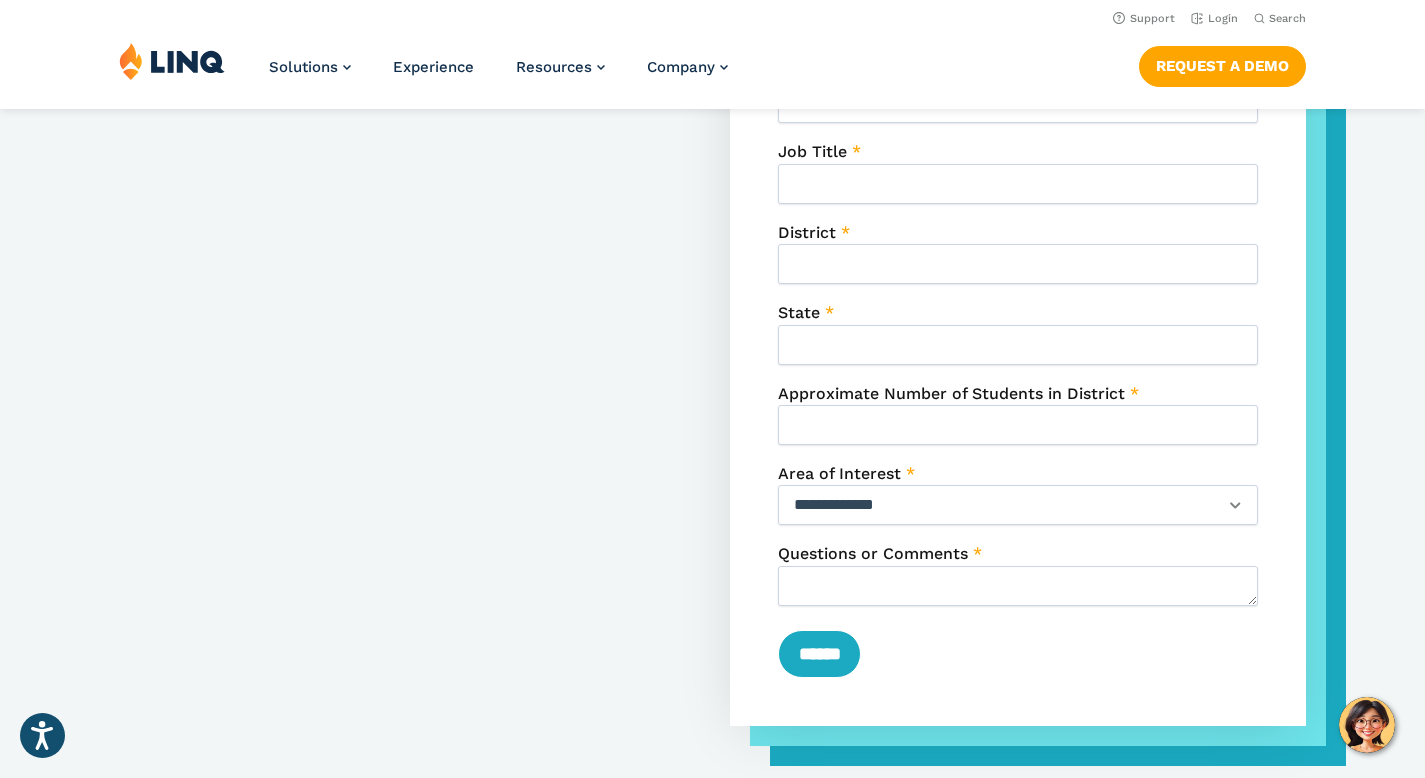 click on "**********" at bounding box center (1018, 505) 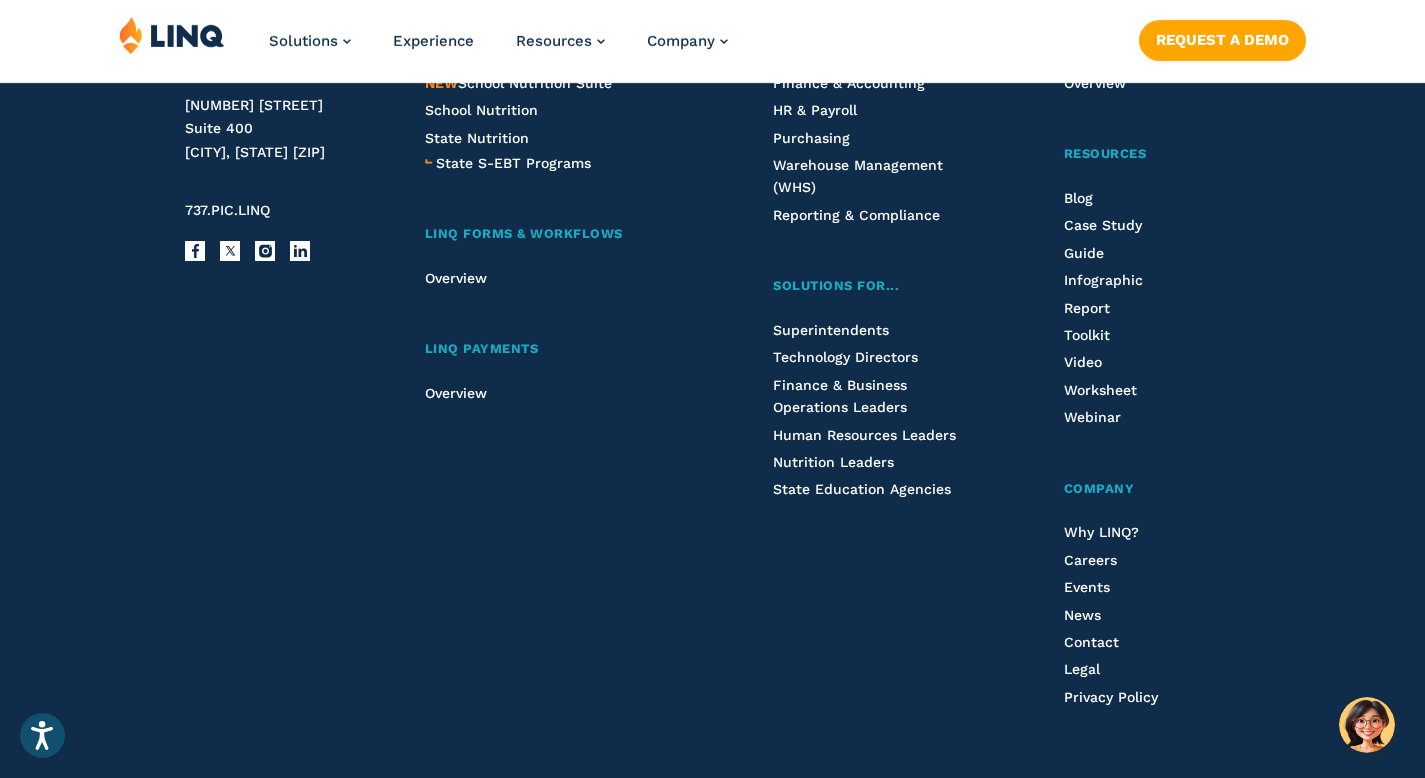 scroll, scrollTop: 2099, scrollLeft: 0, axis: vertical 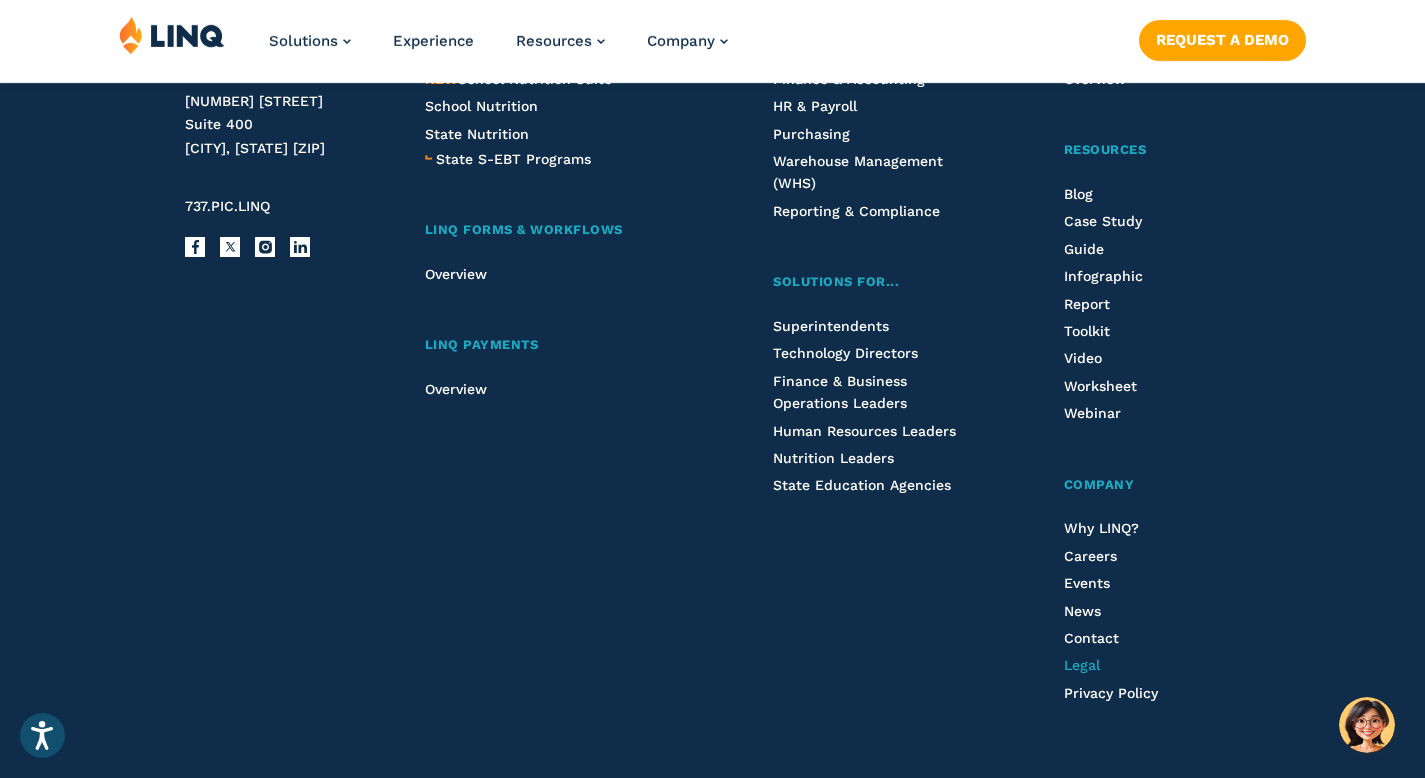 click on "Legal" at bounding box center [1082, 665] 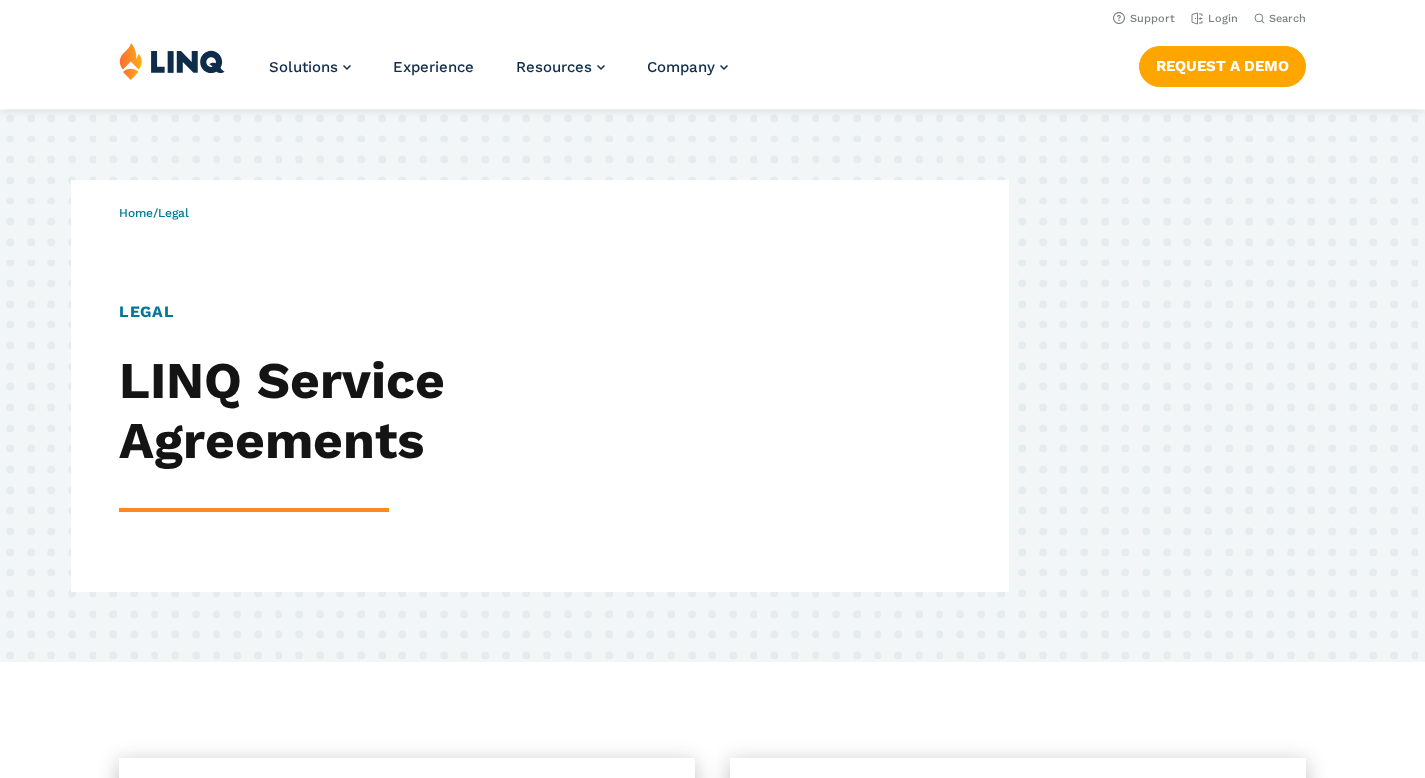scroll, scrollTop: 0, scrollLeft: 0, axis: both 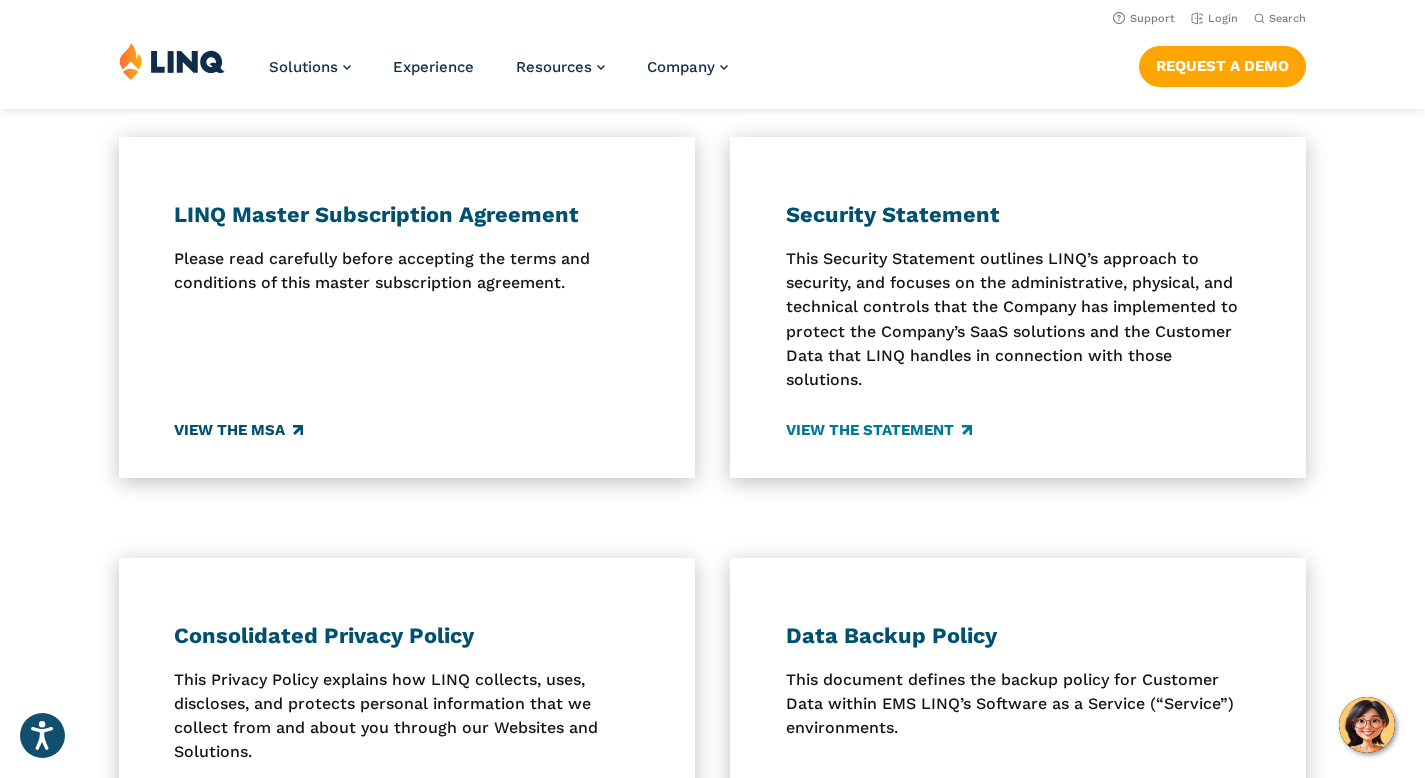 click on "View the MSA" at bounding box center [238, 431] 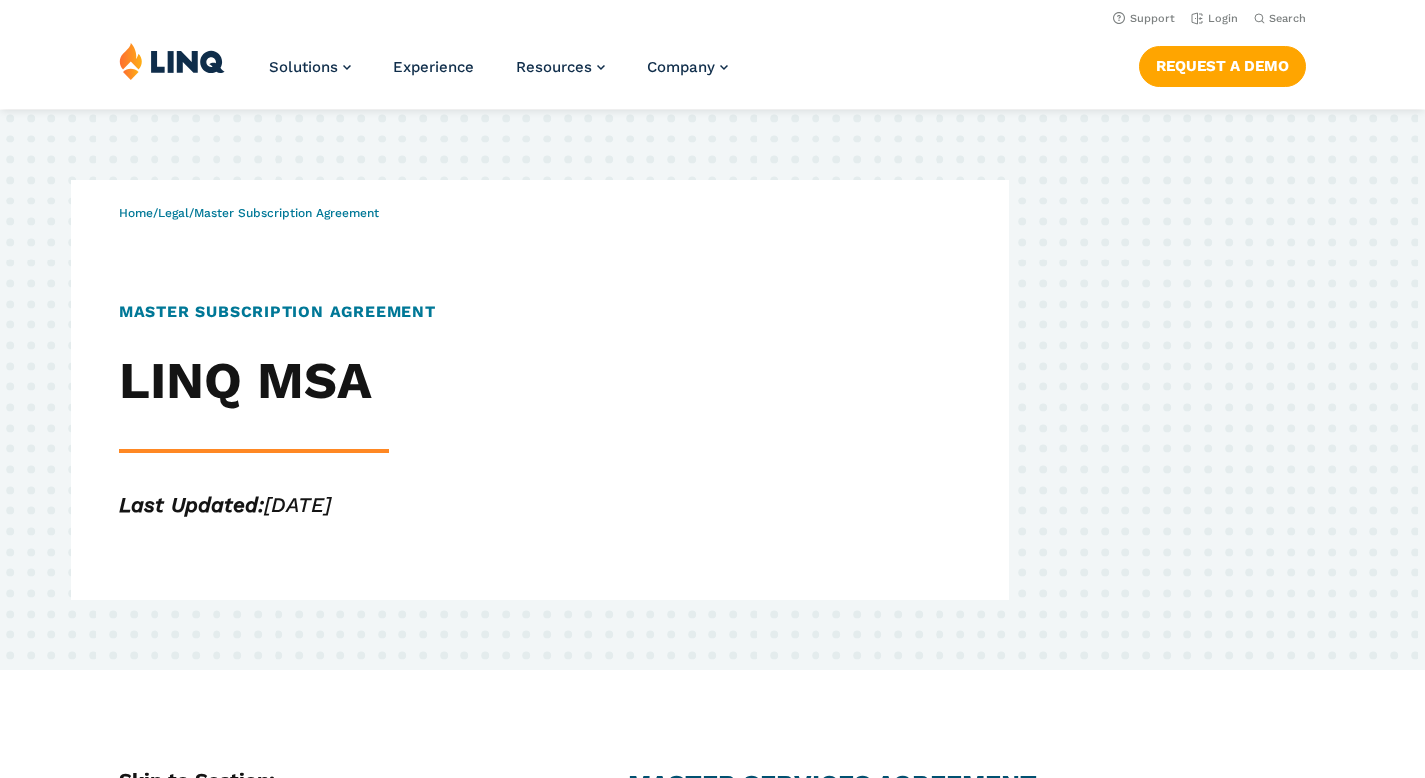 scroll, scrollTop: 0, scrollLeft: 0, axis: both 